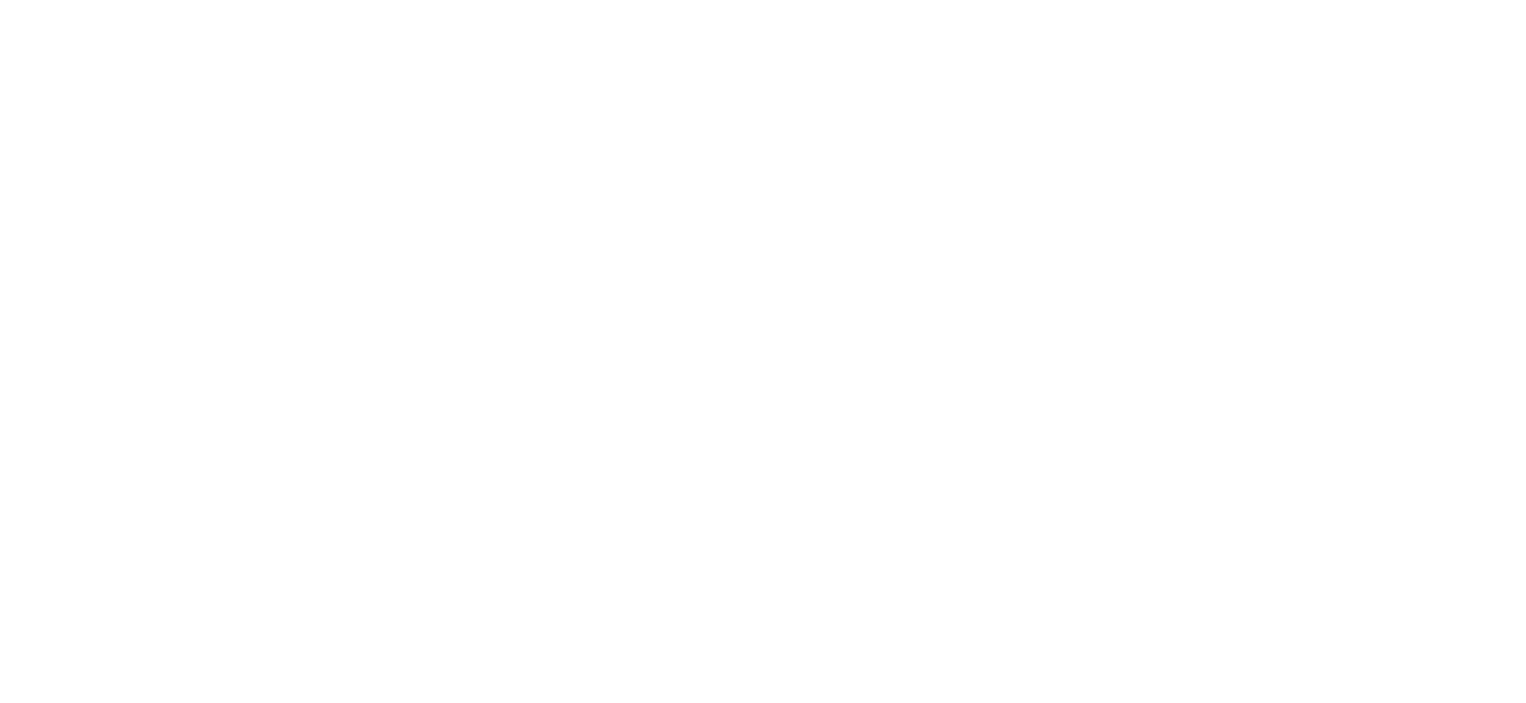 scroll, scrollTop: 0, scrollLeft: 0, axis: both 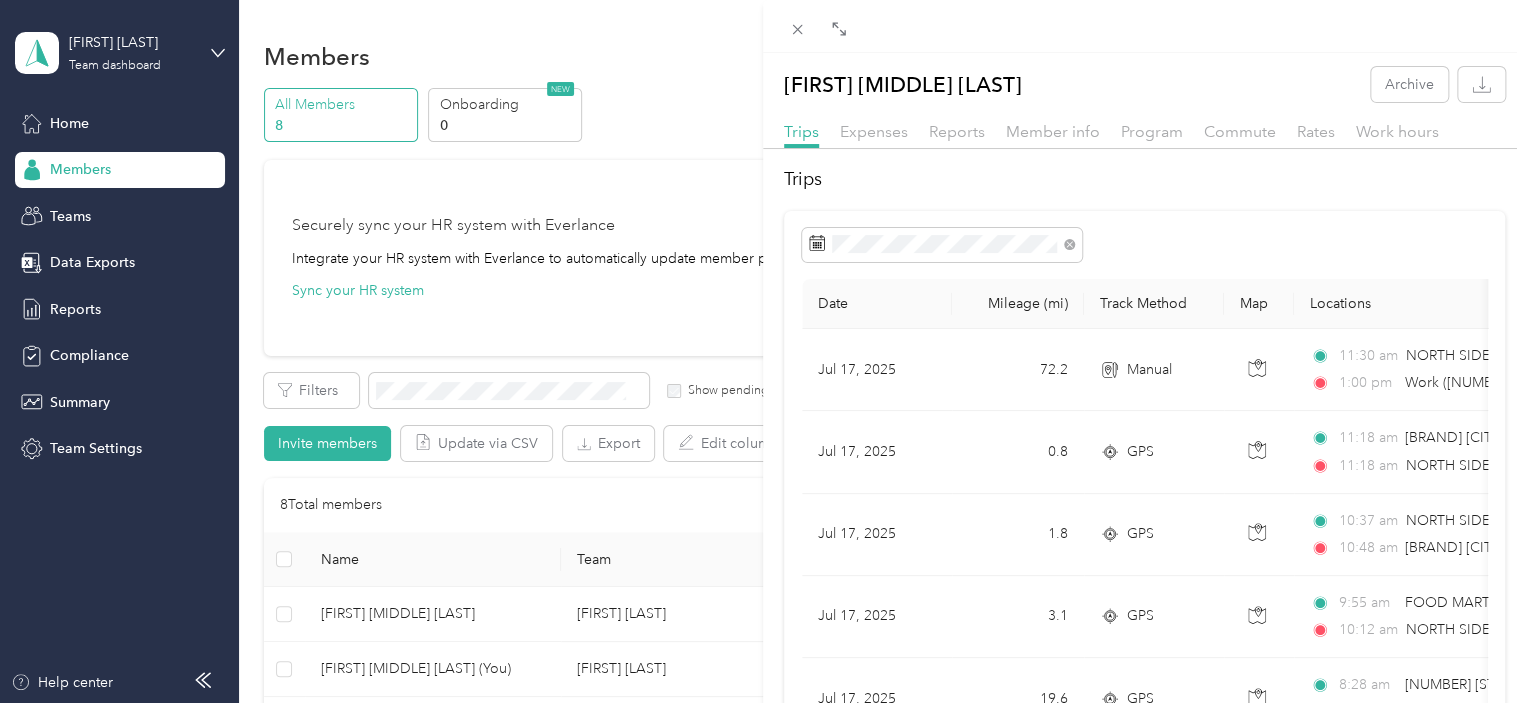 click at bounding box center [1144, 26] 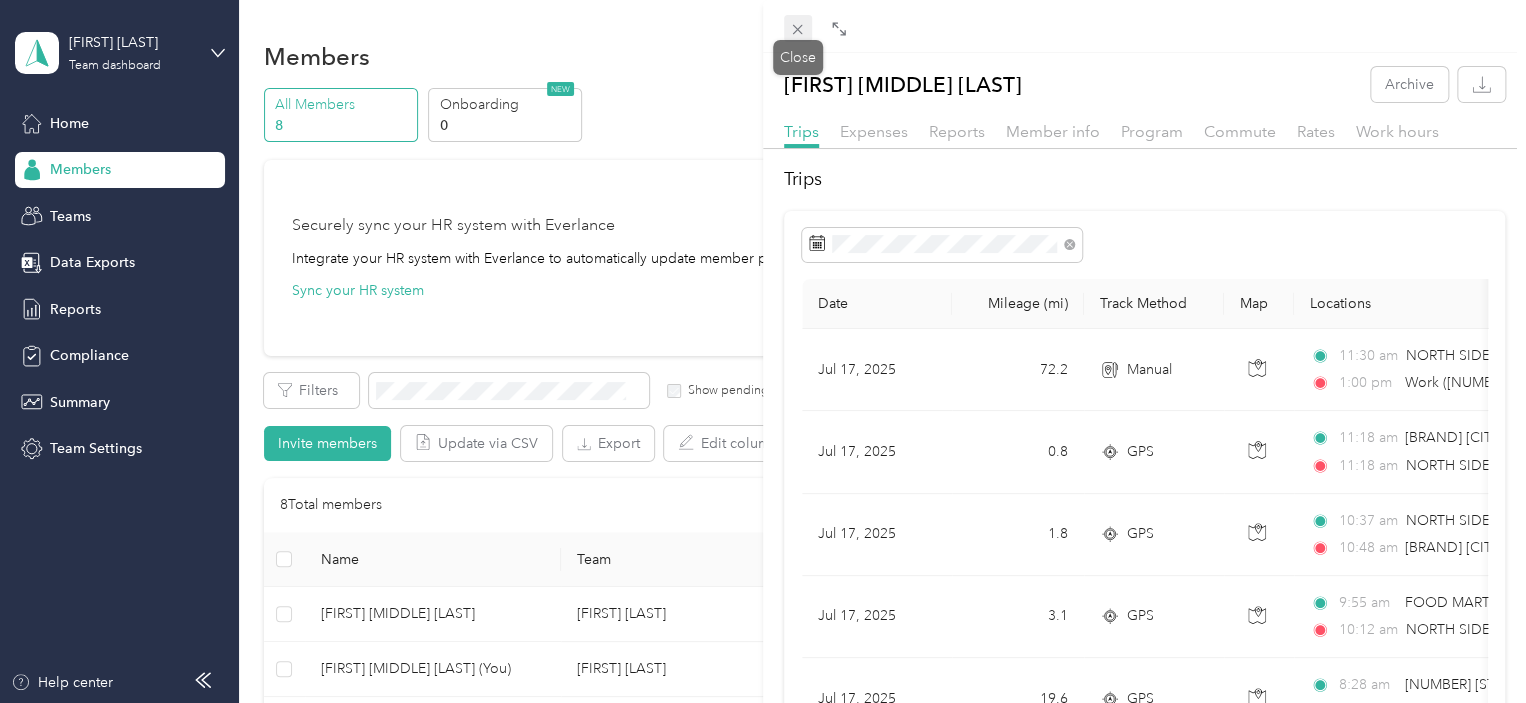 click 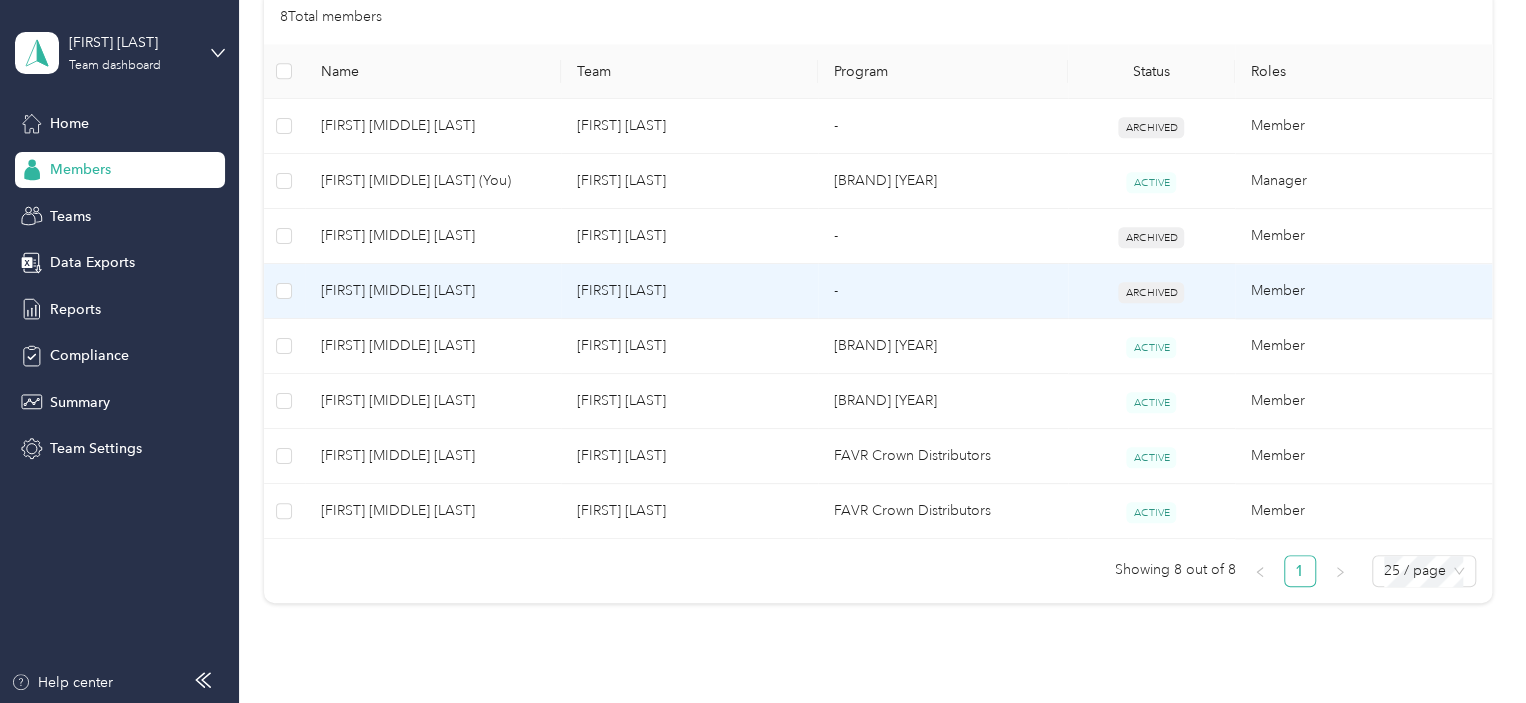 scroll, scrollTop: 500, scrollLeft: 0, axis: vertical 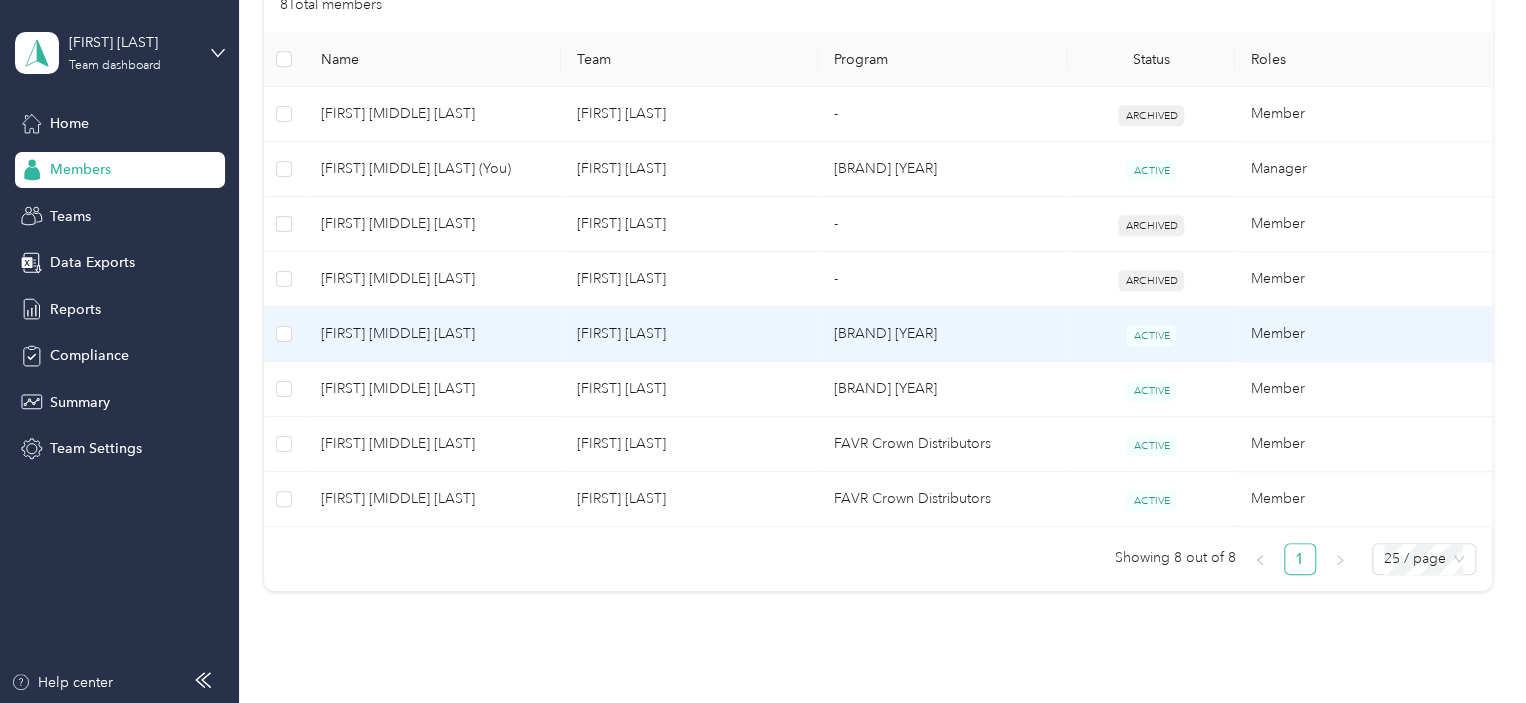click on "[FIRST] [MIDDLE] [LAST]" at bounding box center (433, 334) 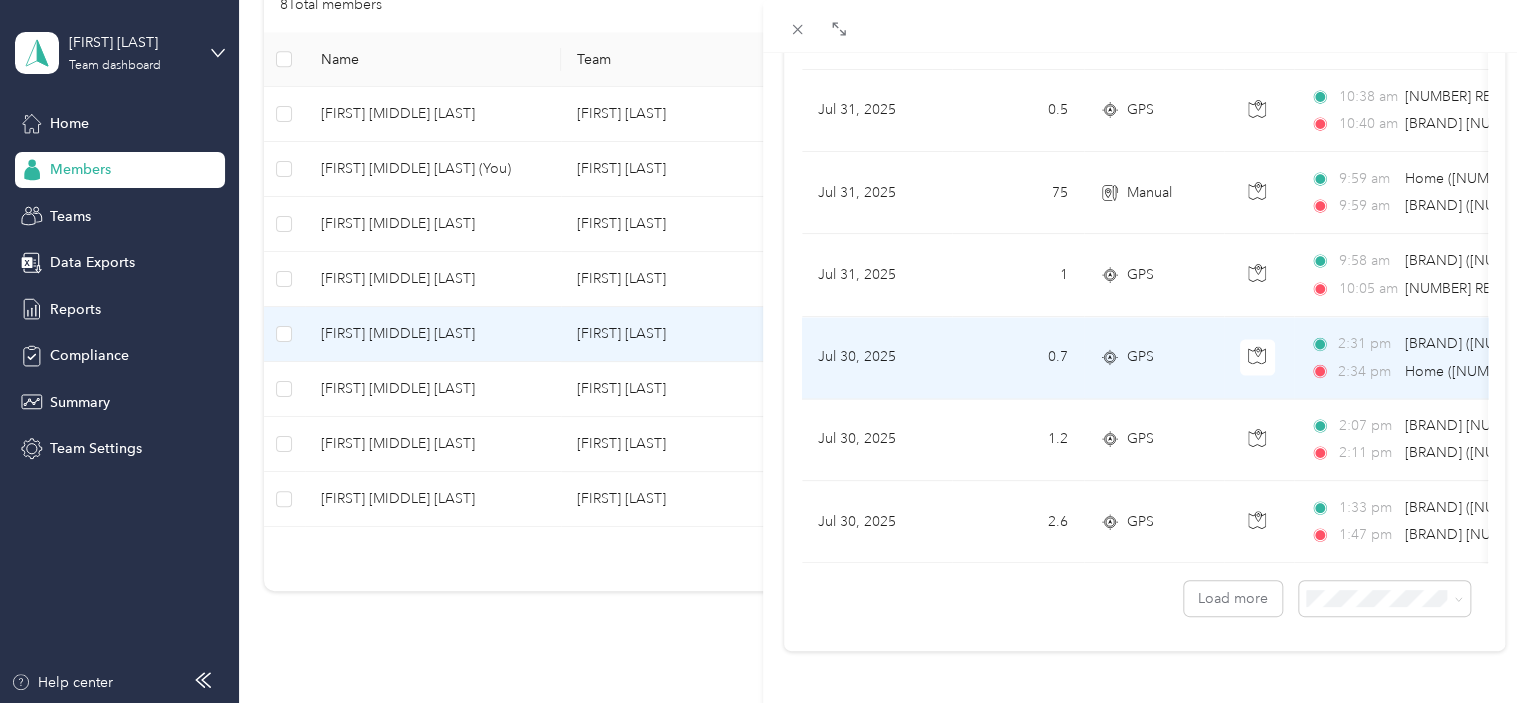 scroll, scrollTop: 1847, scrollLeft: 0, axis: vertical 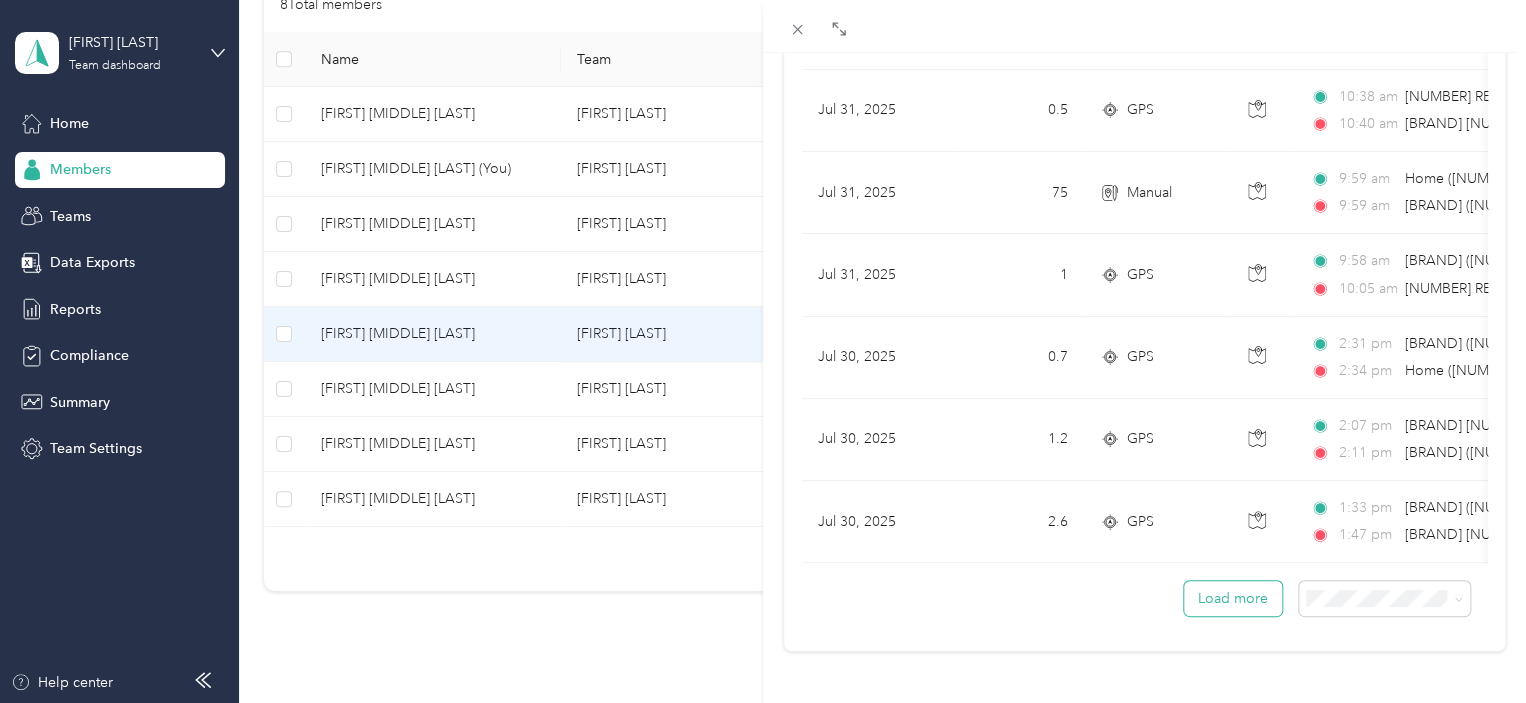 click on "Load more" at bounding box center (1233, 598) 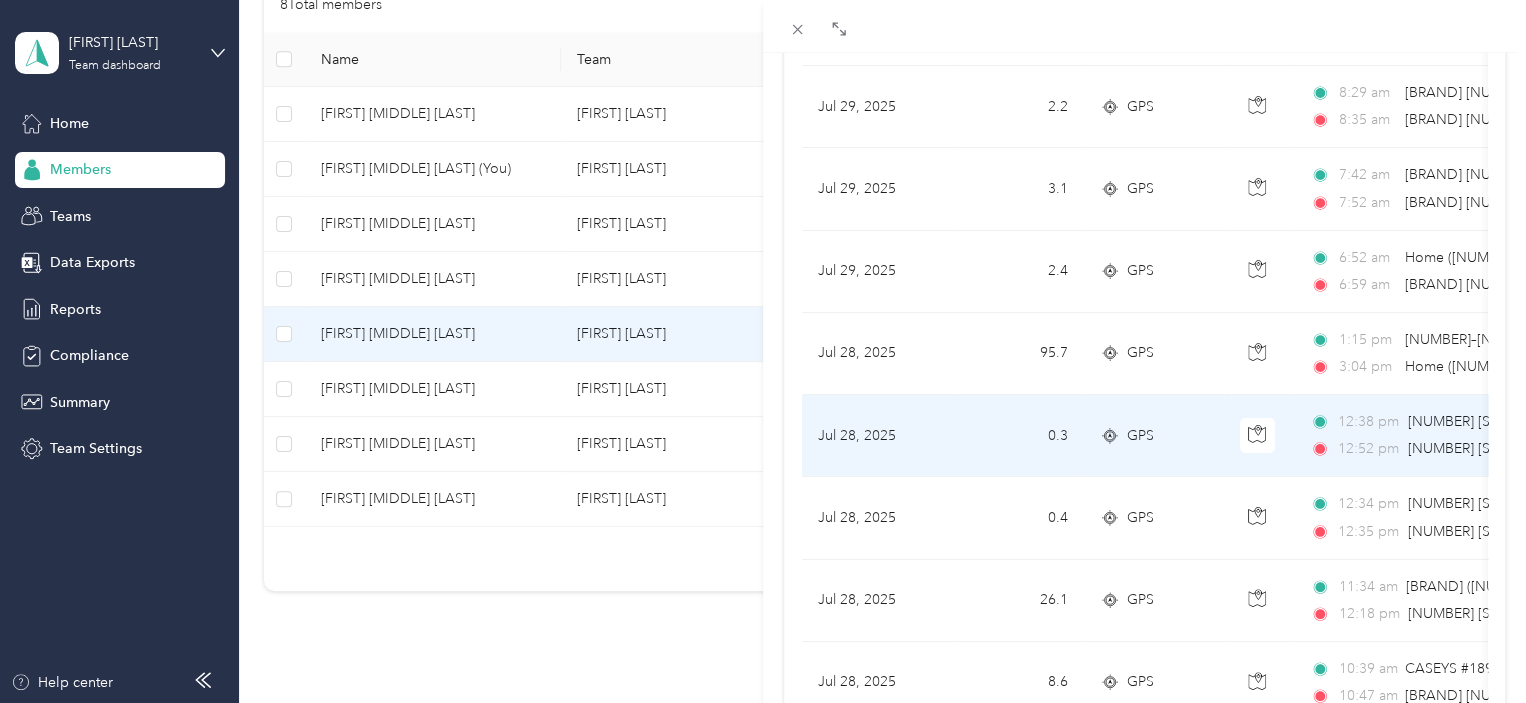 scroll, scrollTop: 3198, scrollLeft: 0, axis: vertical 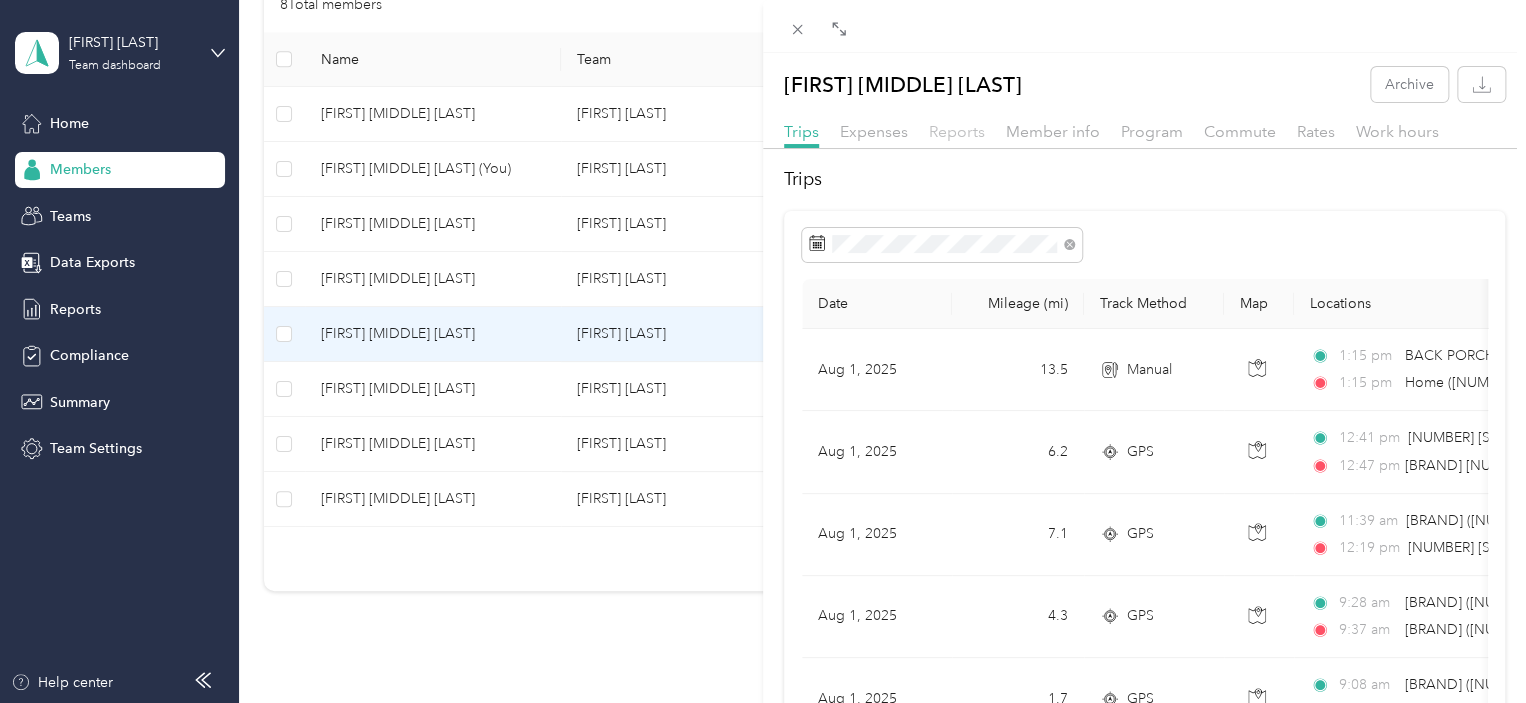 click on "Reports" at bounding box center [957, 131] 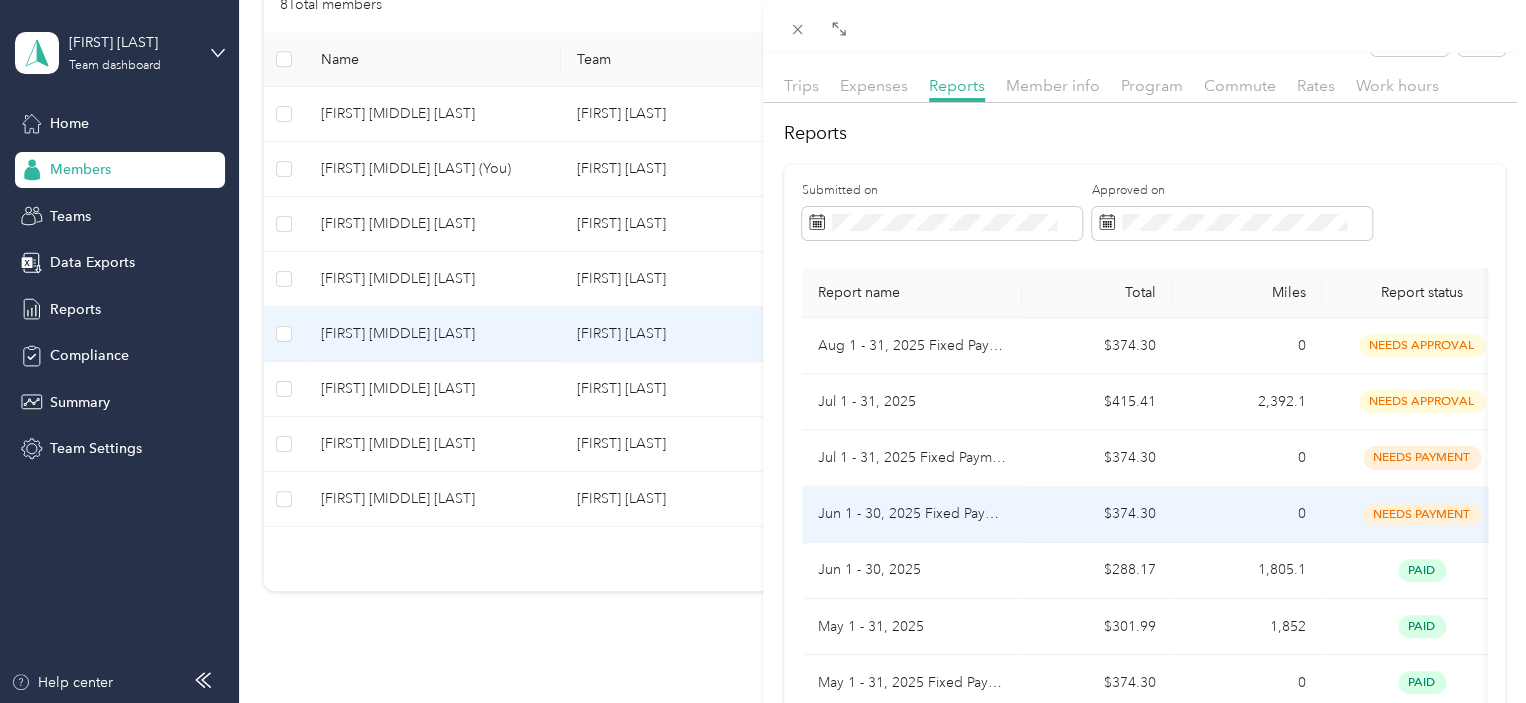scroll, scrollTop: 0, scrollLeft: 0, axis: both 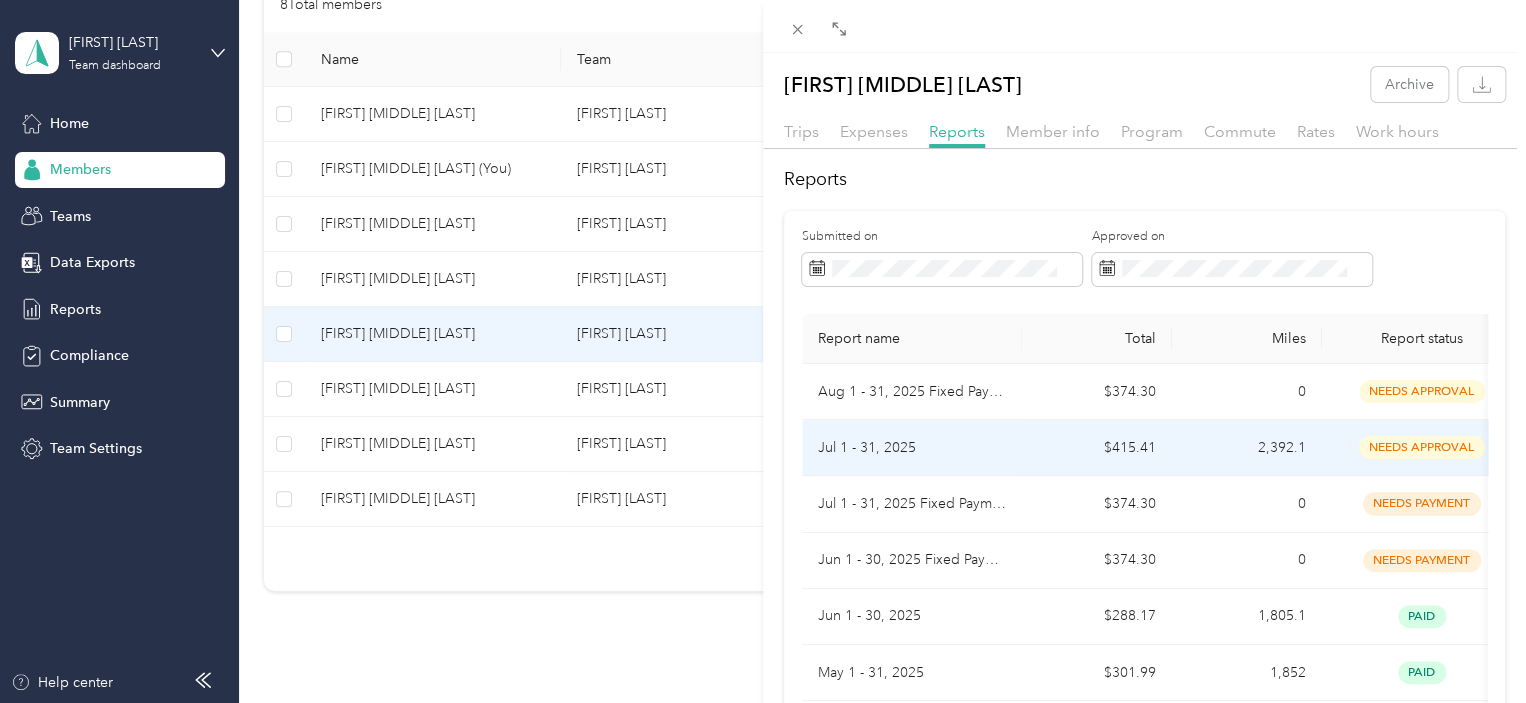 click on "needs approval" at bounding box center (1422, 447) 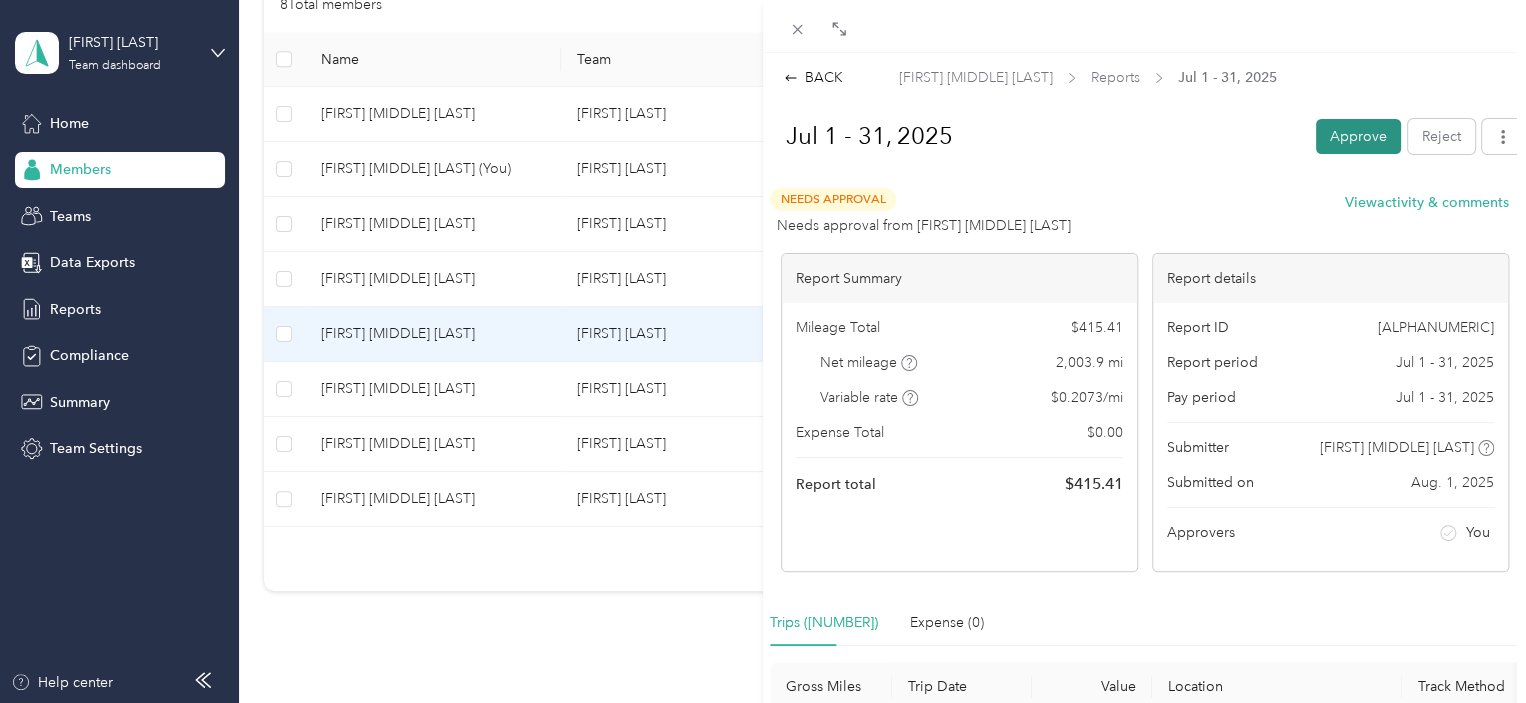 click on "Approve" at bounding box center [1358, 136] 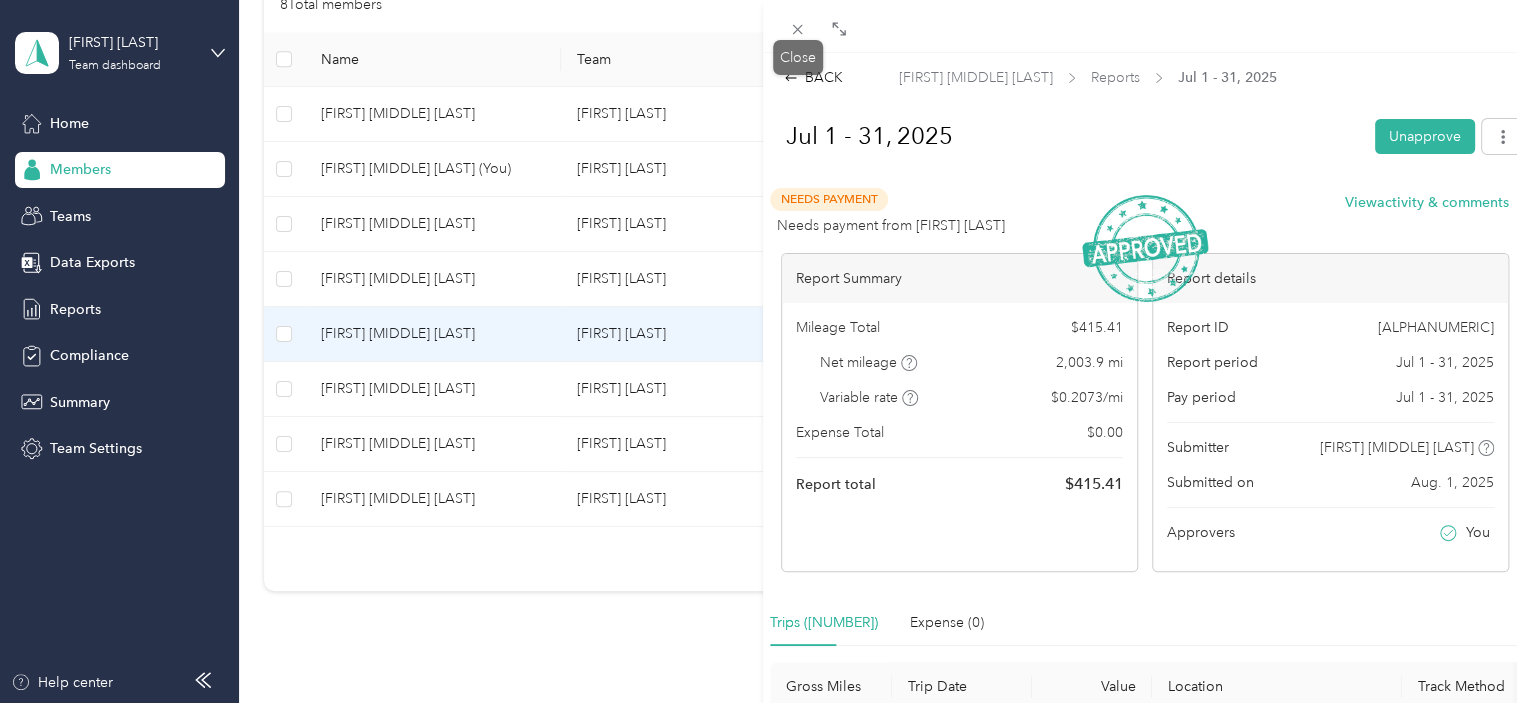 click 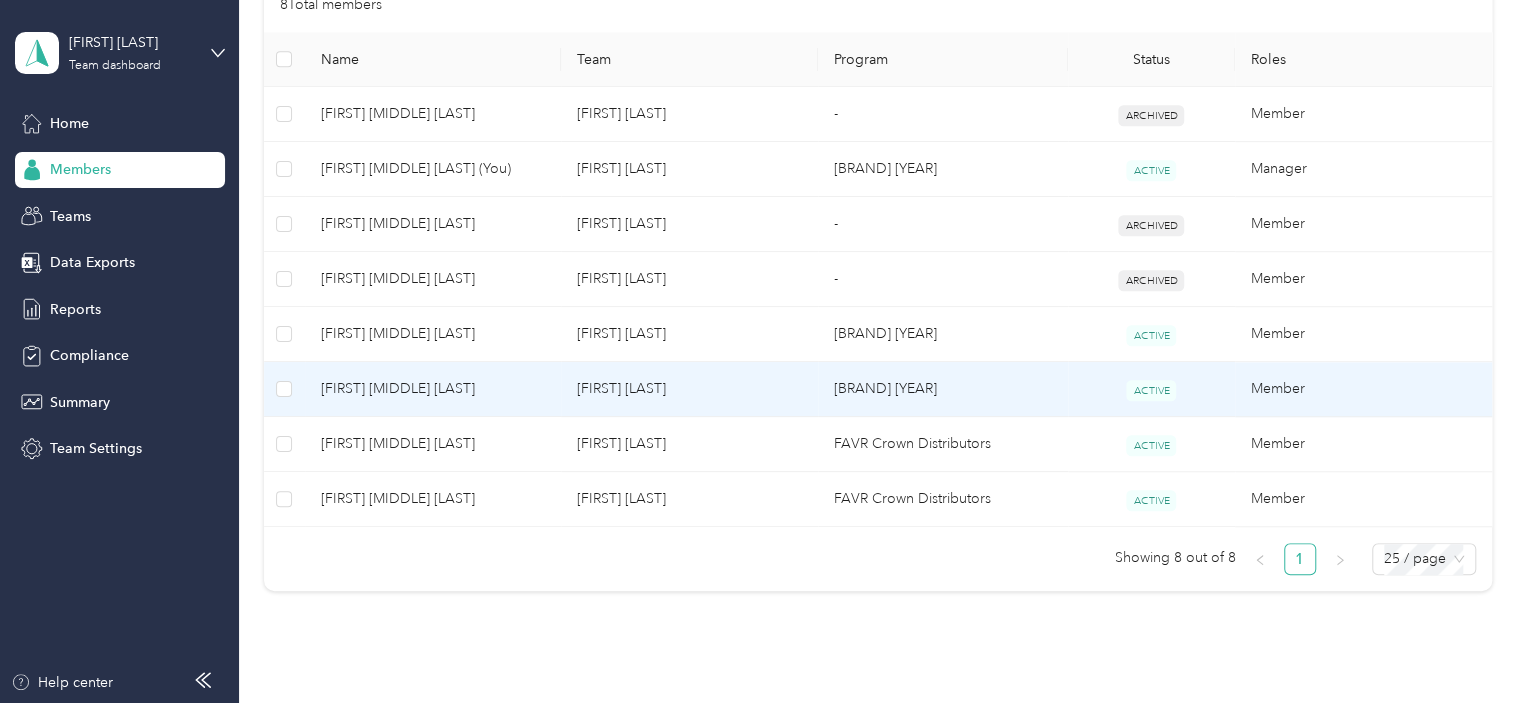 click on "[FIRST] [MIDDLE] [LAST]" at bounding box center [433, 389] 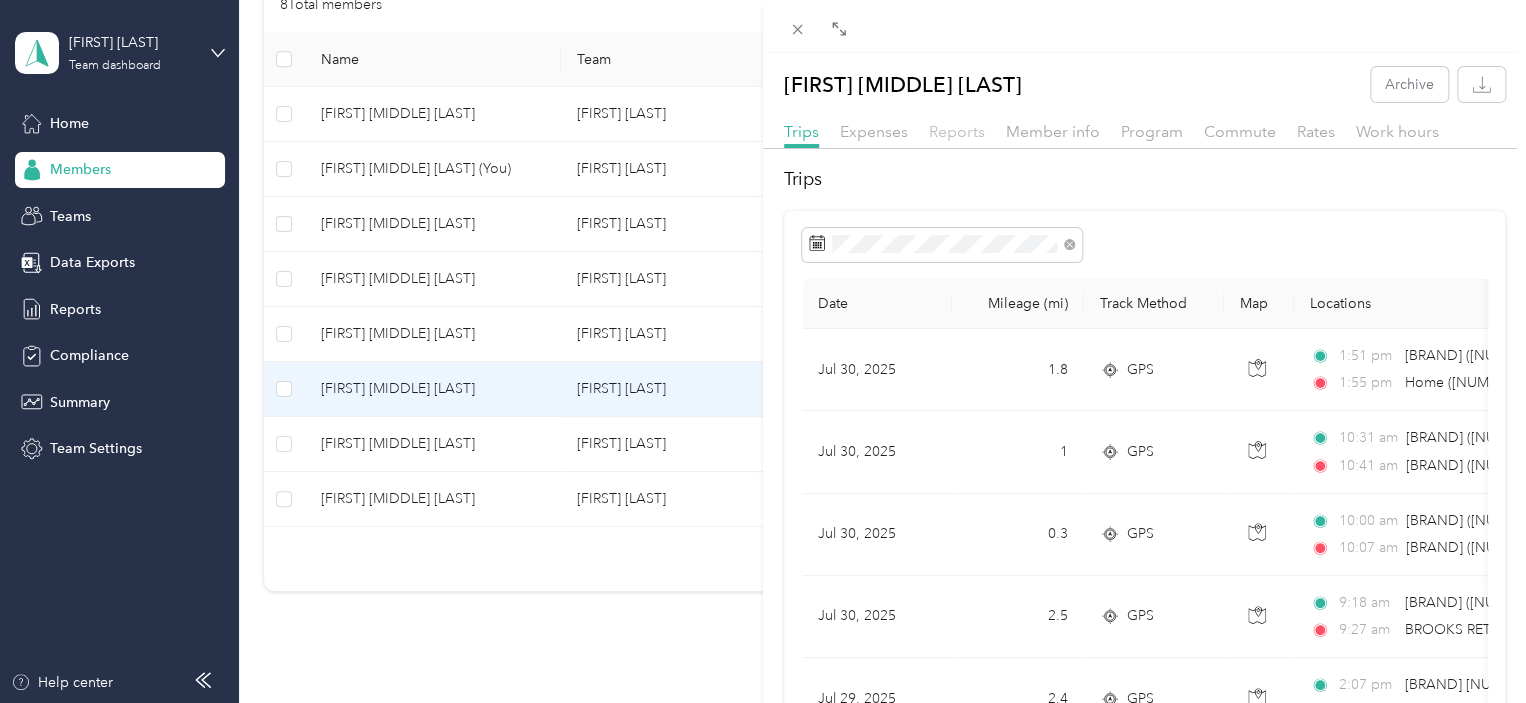 click on "Reports" at bounding box center [957, 131] 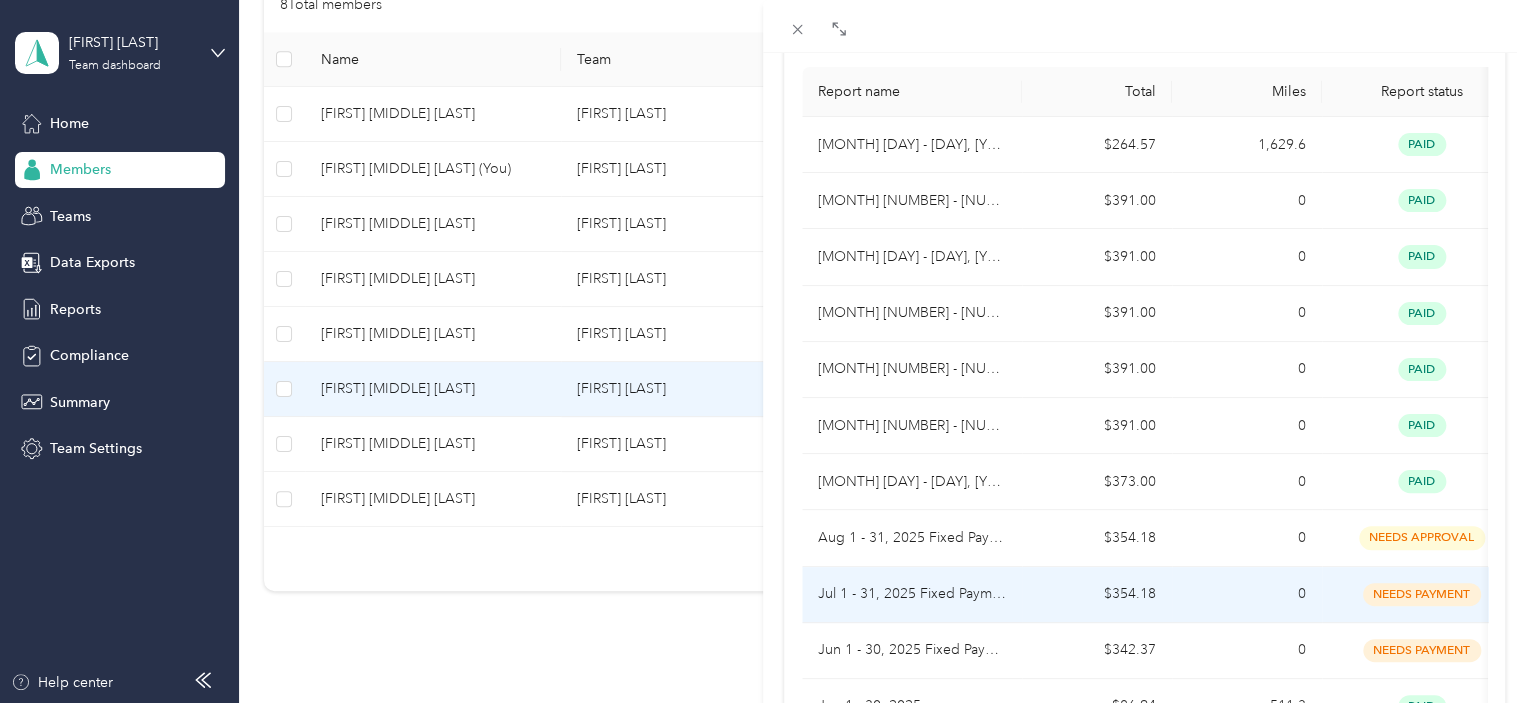 scroll, scrollTop: 100, scrollLeft: 0, axis: vertical 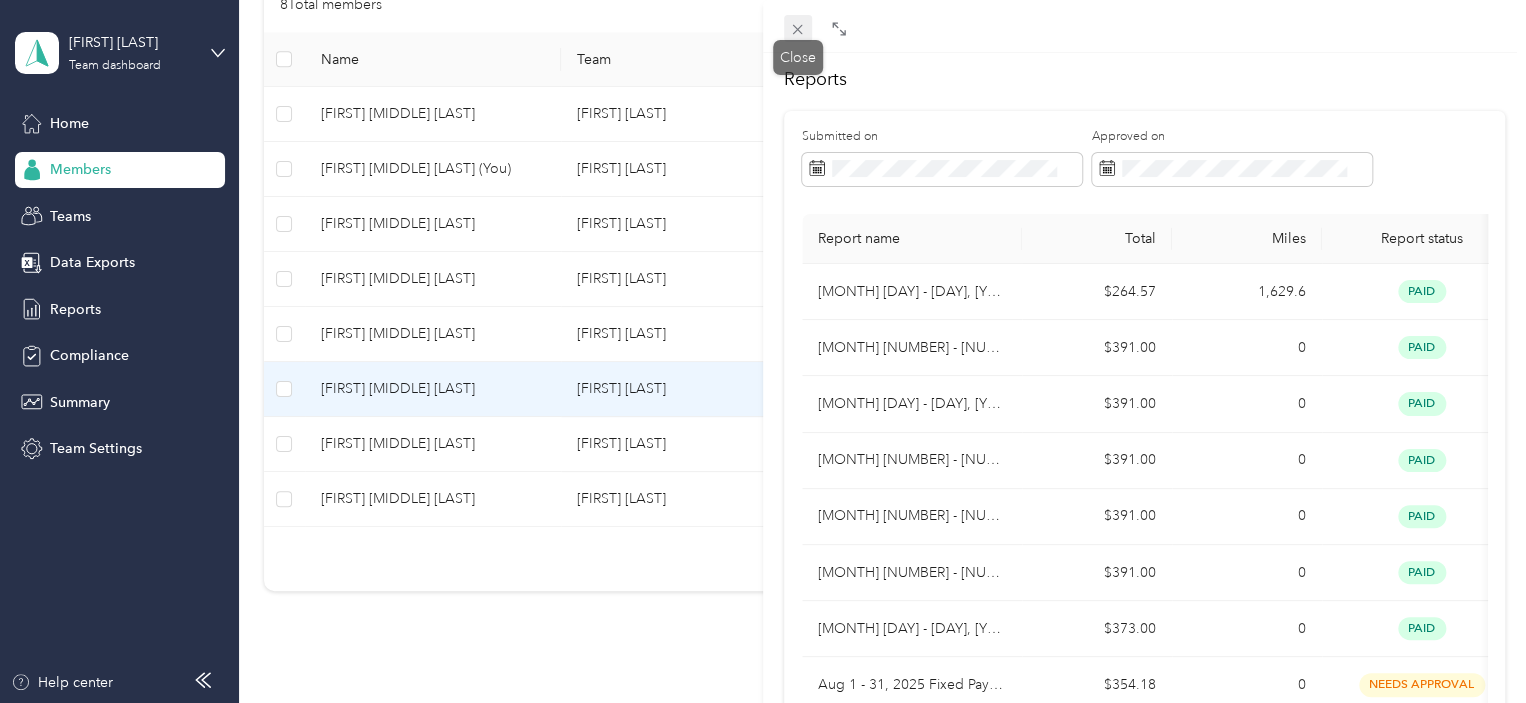 click 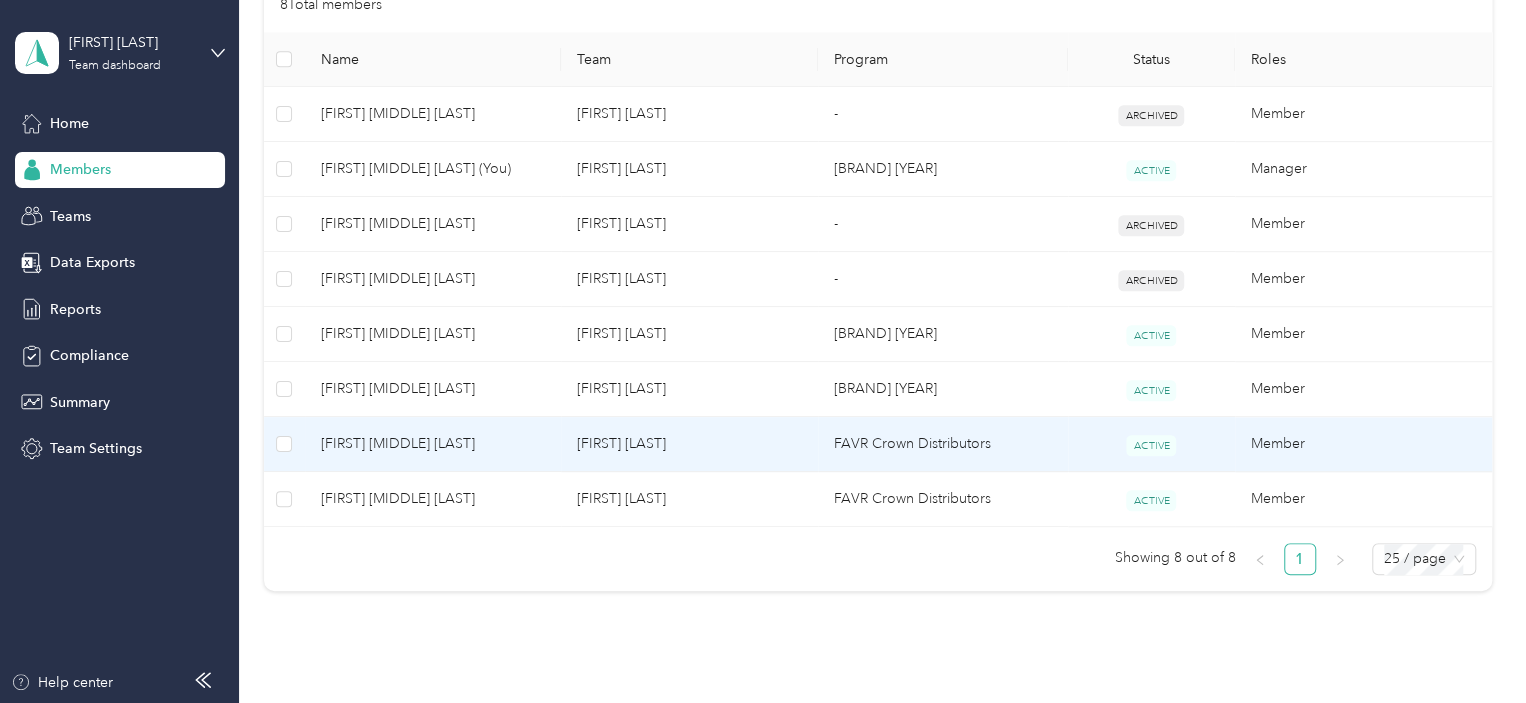 click on "[FIRST] [MIDDLE] [LAST]" at bounding box center (433, 444) 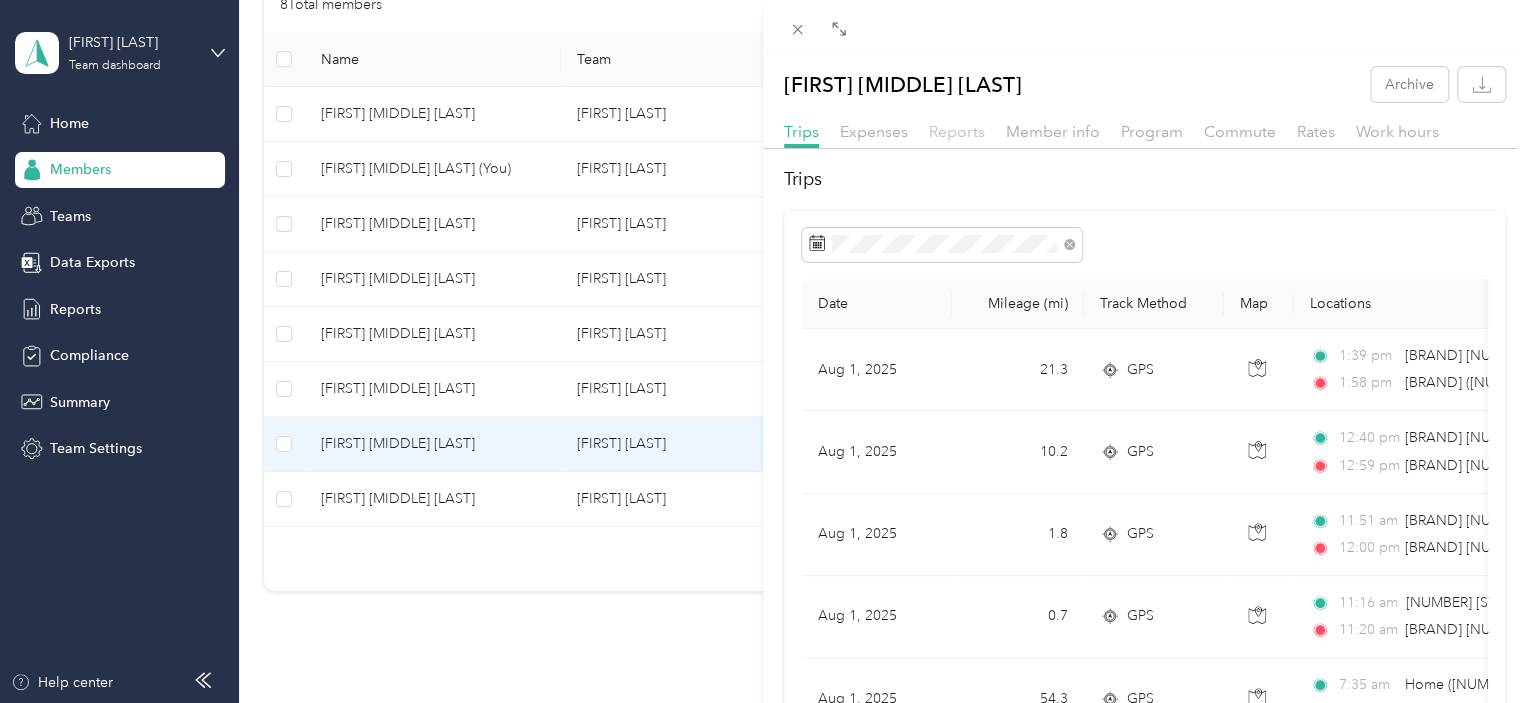 click on "Reports" at bounding box center [957, 131] 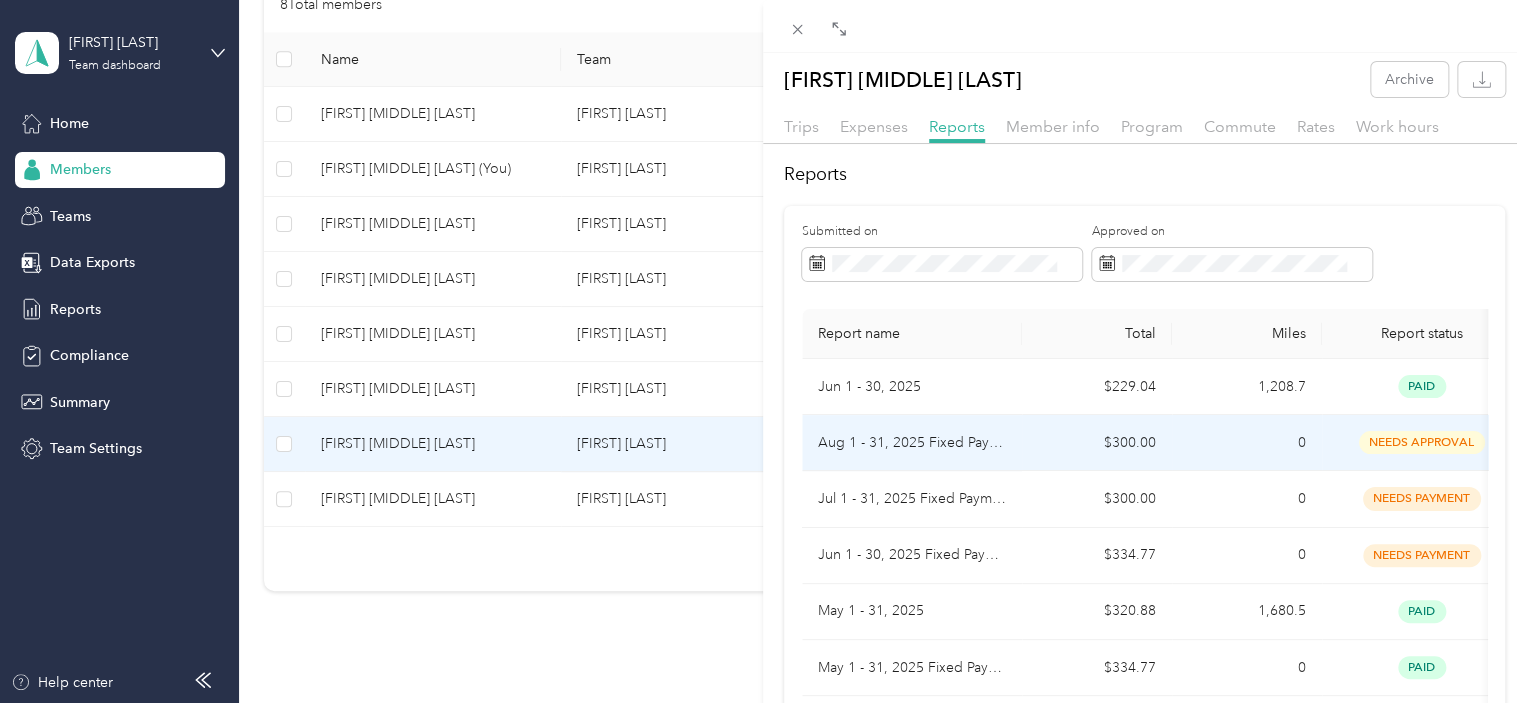 scroll, scrollTop: 0, scrollLeft: 0, axis: both 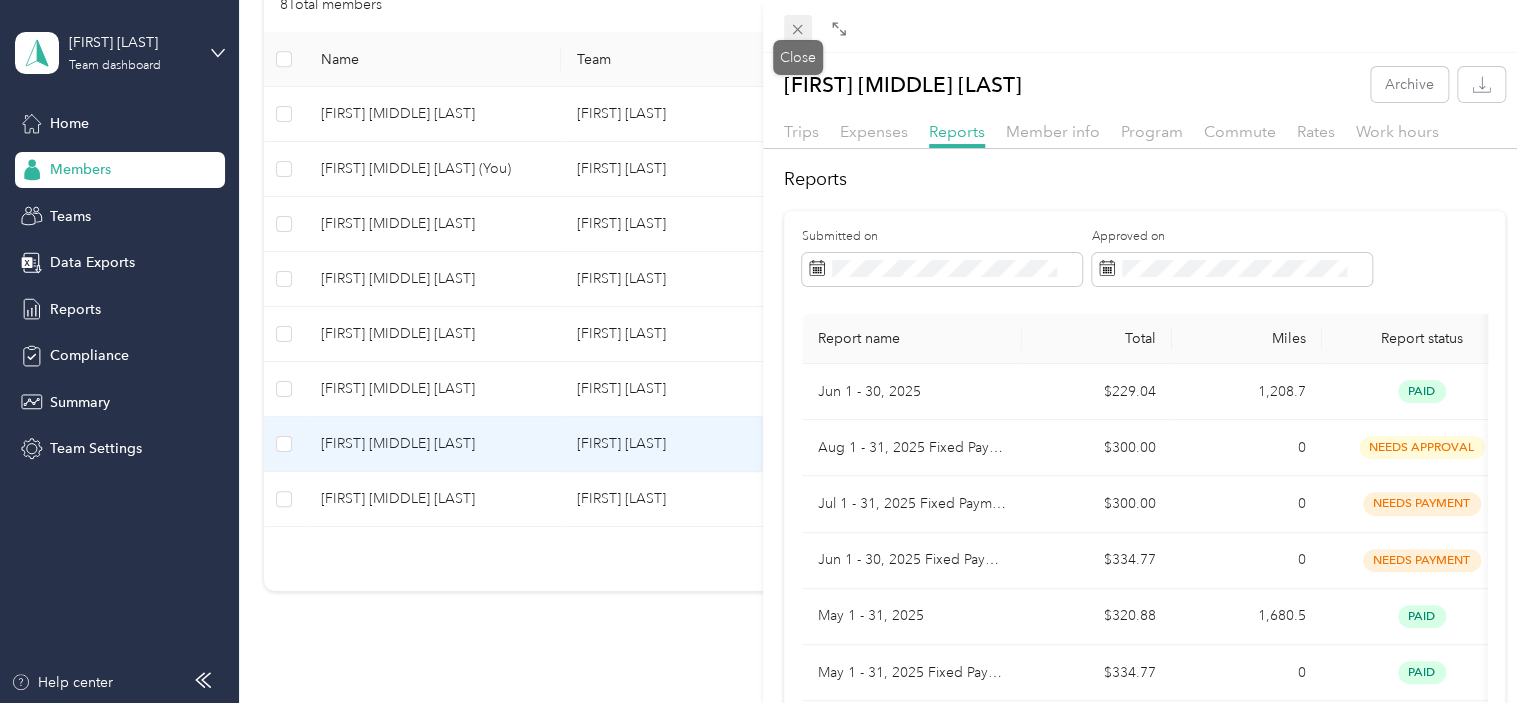 click 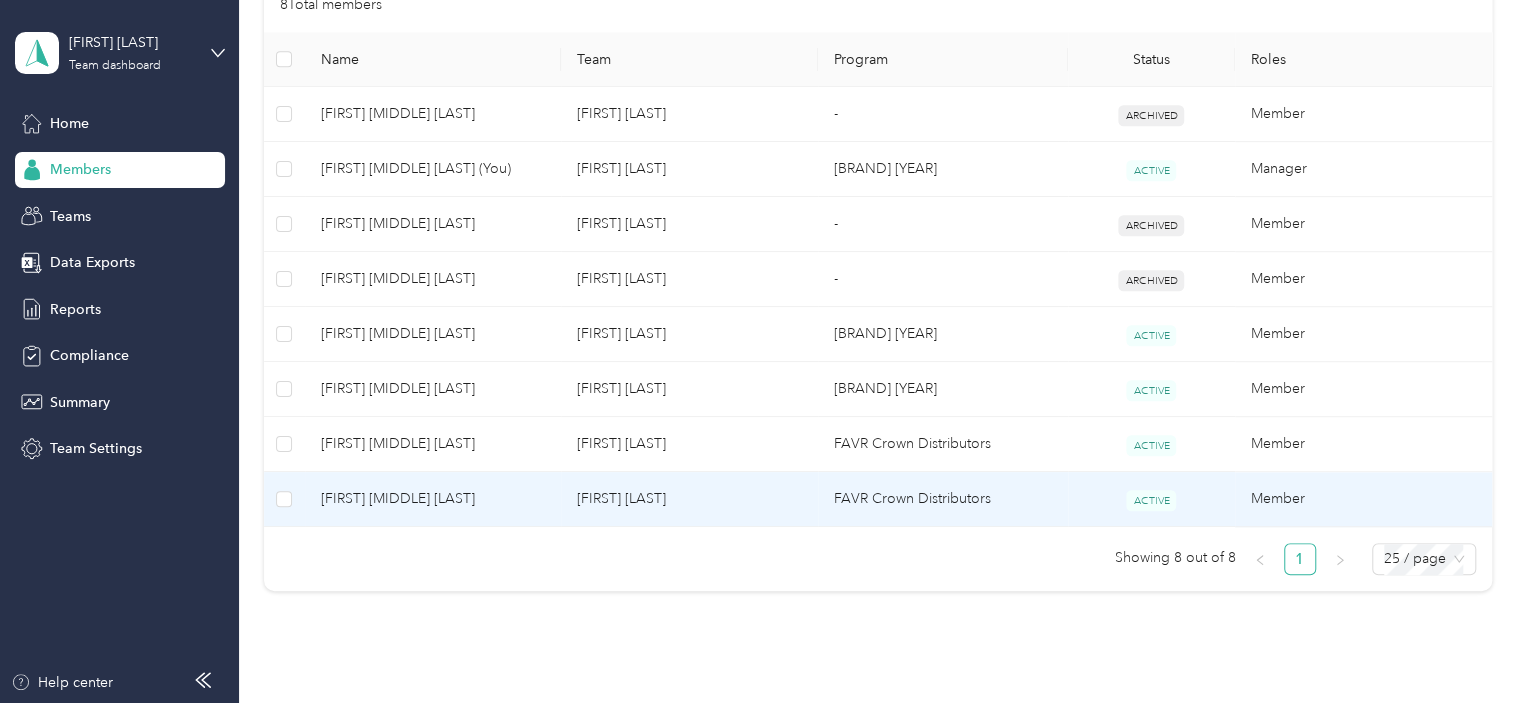click on "[FIRST] [MIDDLE] [LAST]" at bounding box center [433, 499] 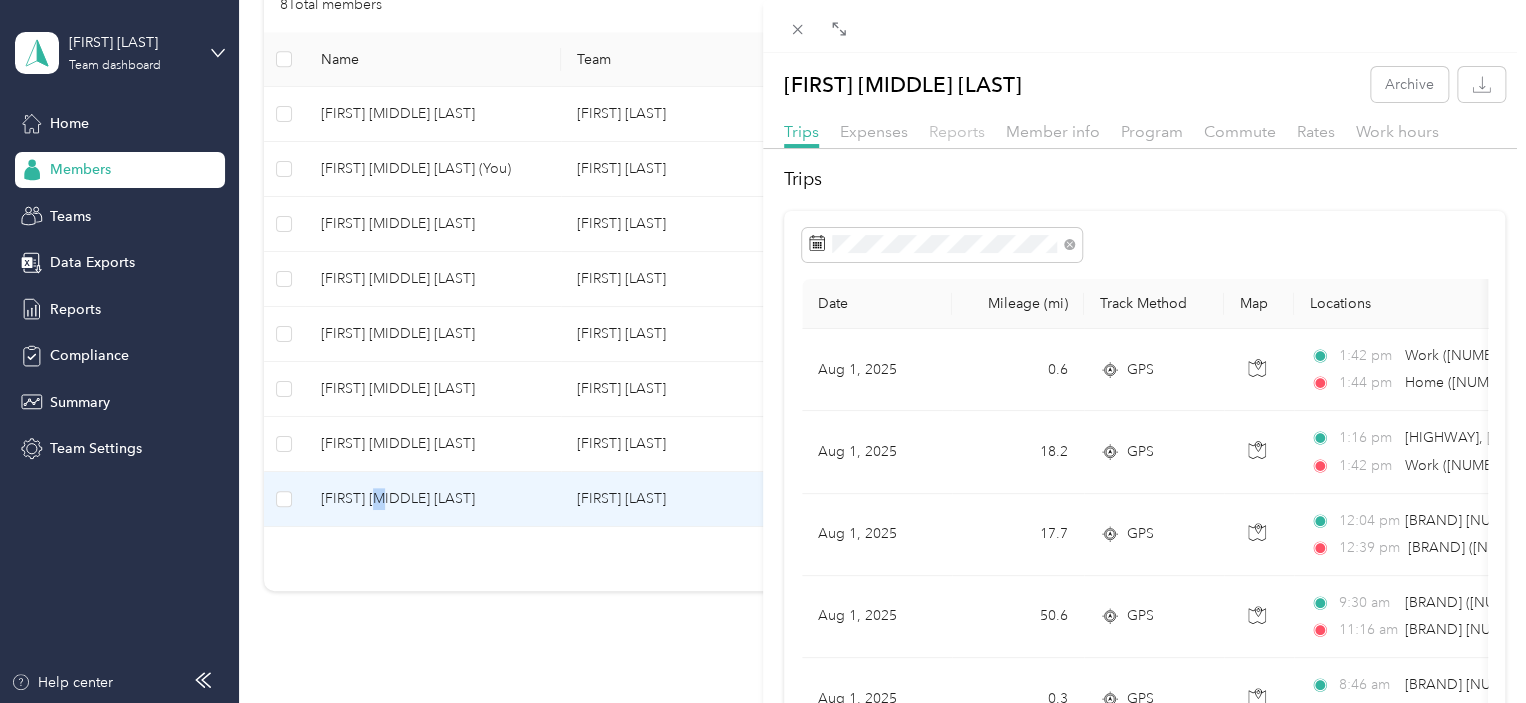 click on "Reports" at bounding box center (957, 131) 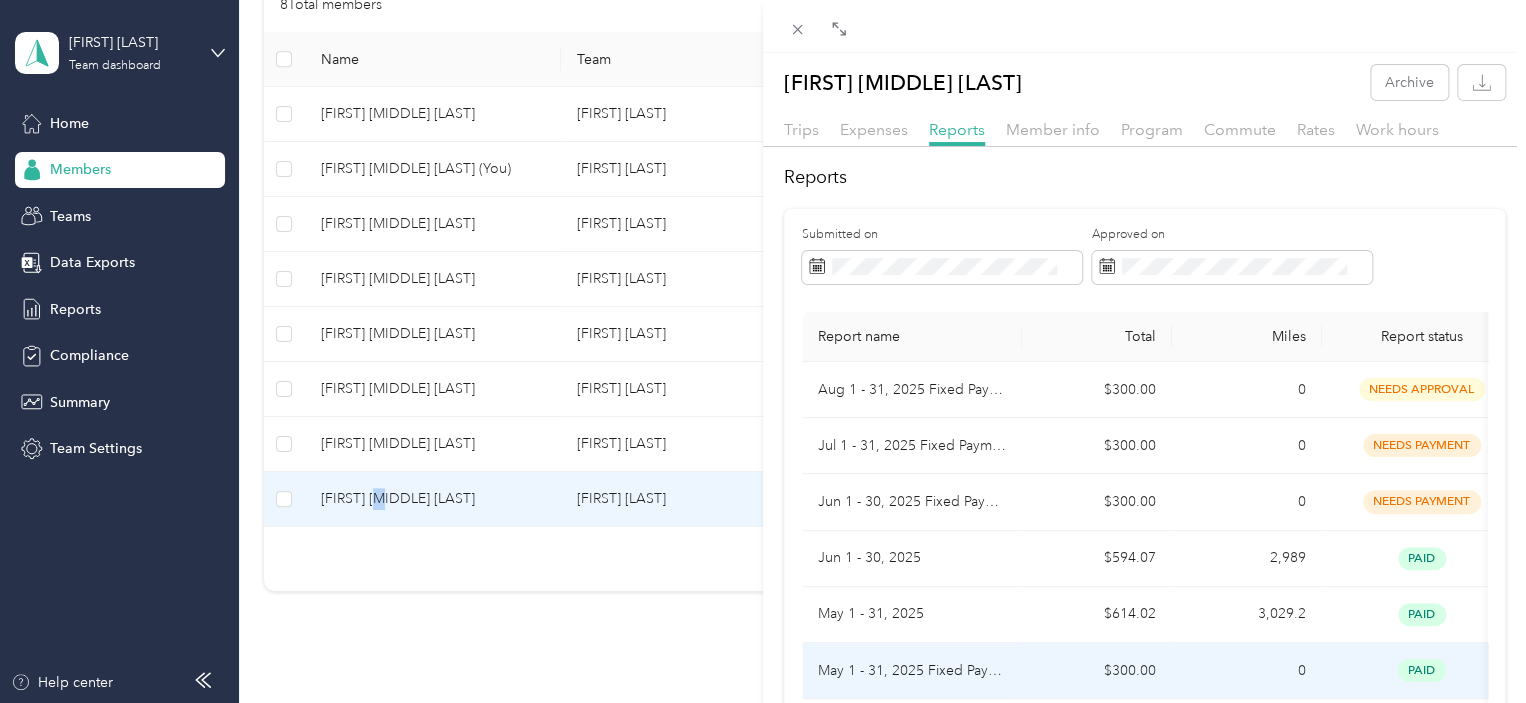 scroll, scrollTop: 0, scrollLeft: 0, axis: both 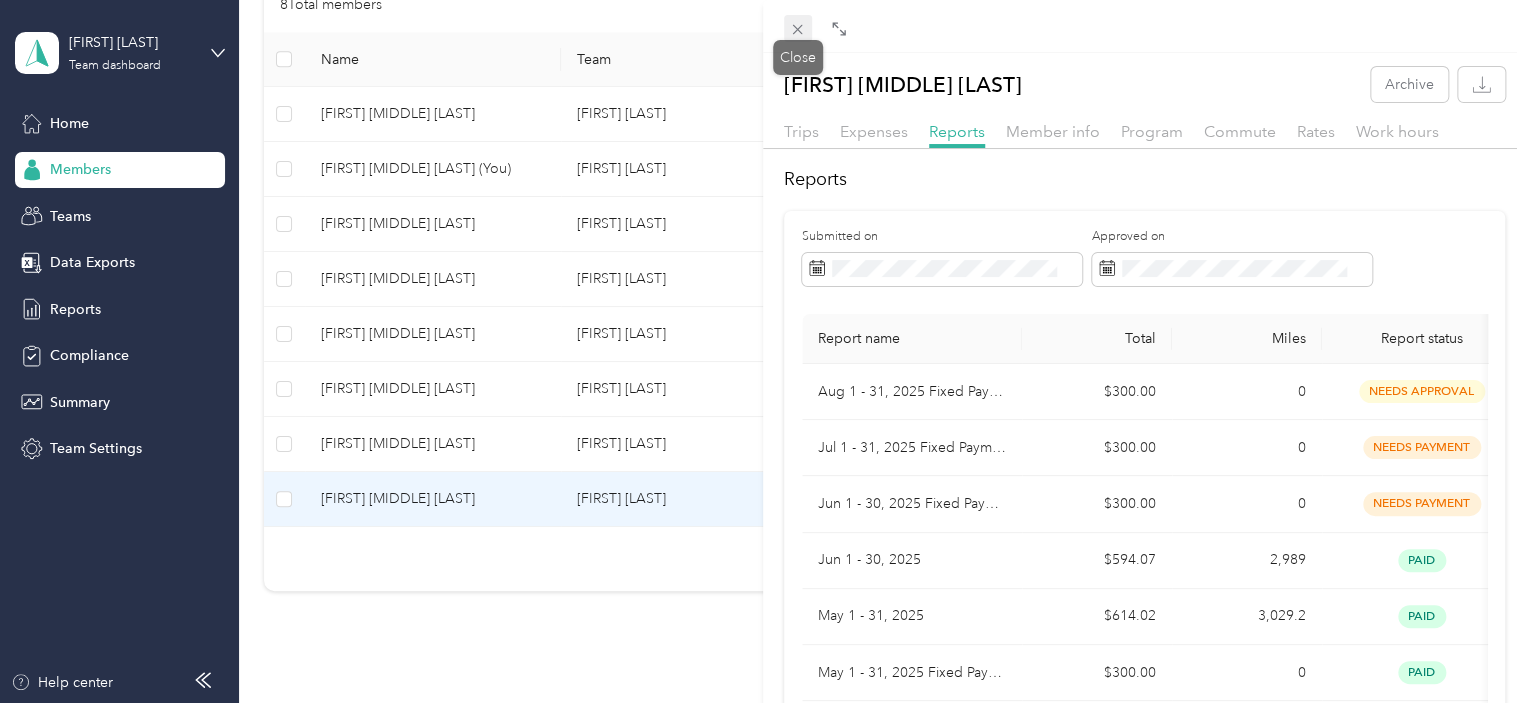 click 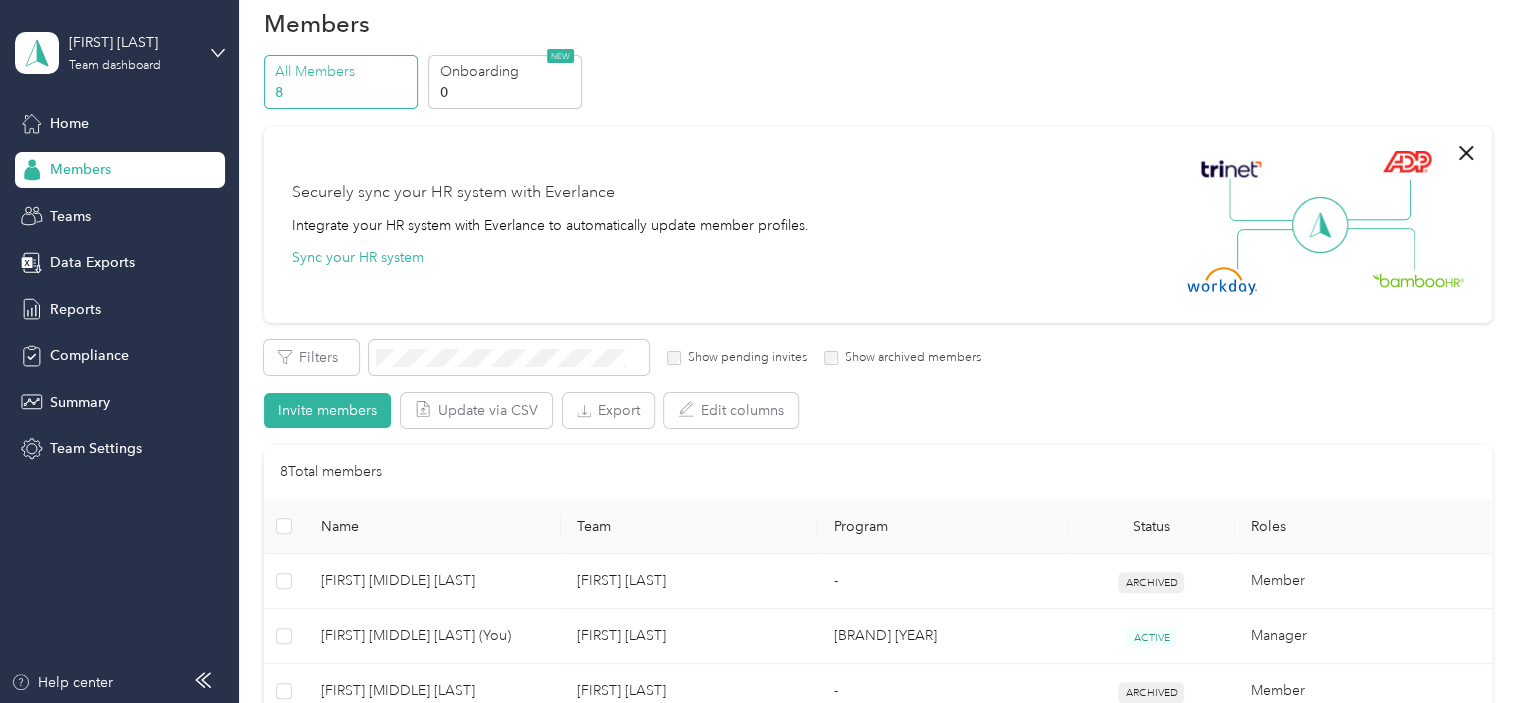 scroll, scrollTop: 0, scrollLeft: 0, axis: both 